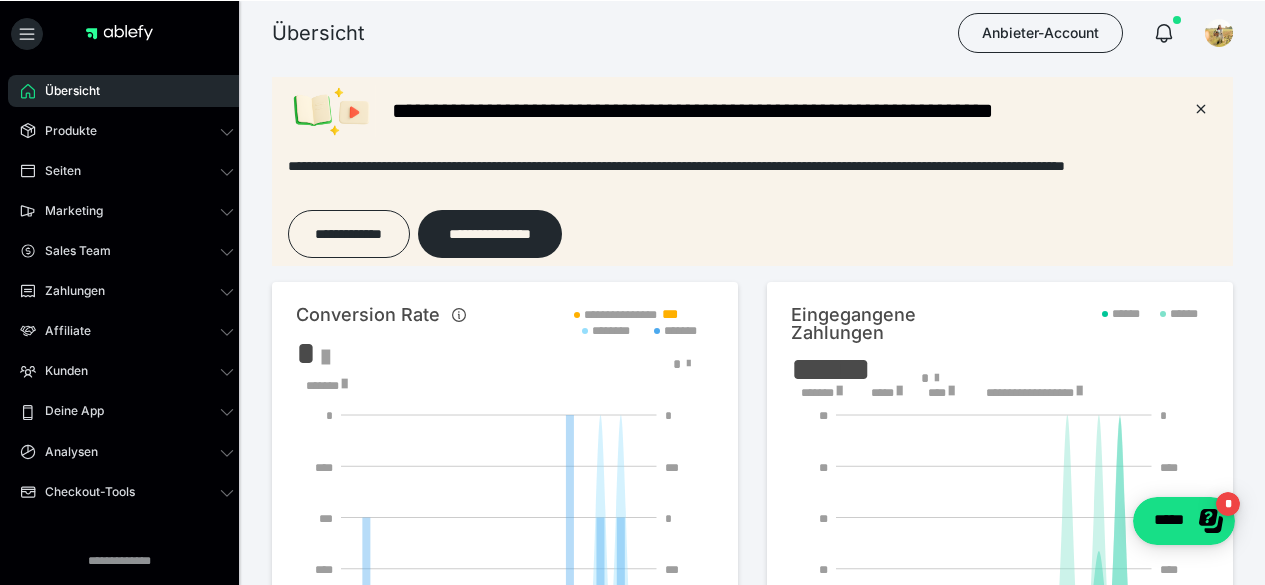 scroll, scrollTop: 0, scrollLeft: 0, axis: both 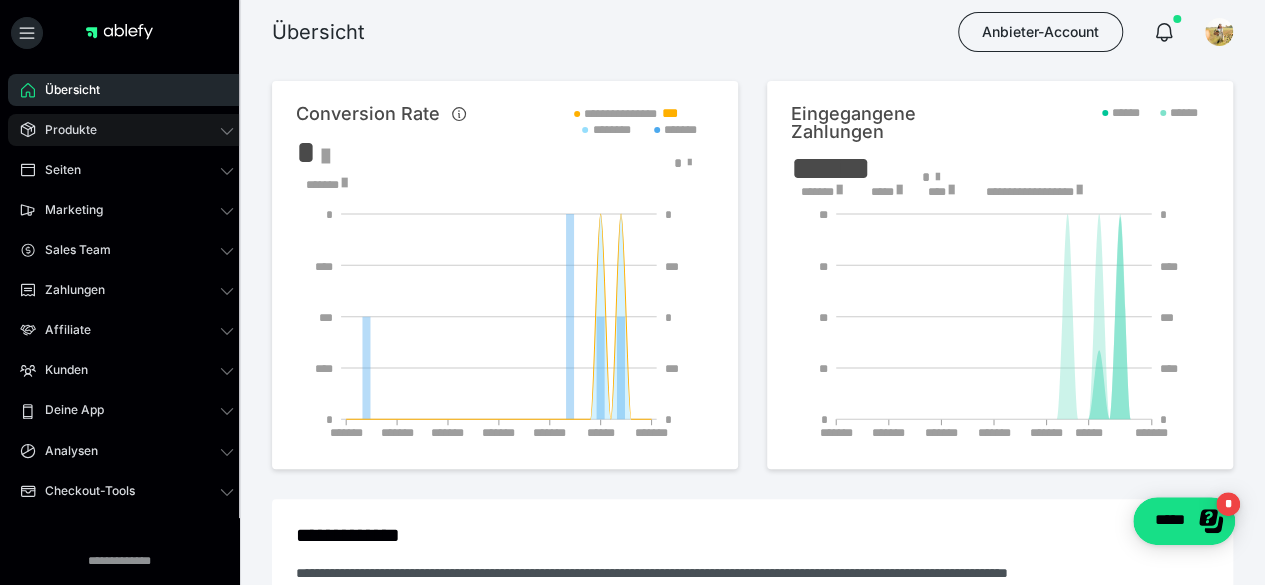 click on "Produkte" at bounding box center [127, 130] 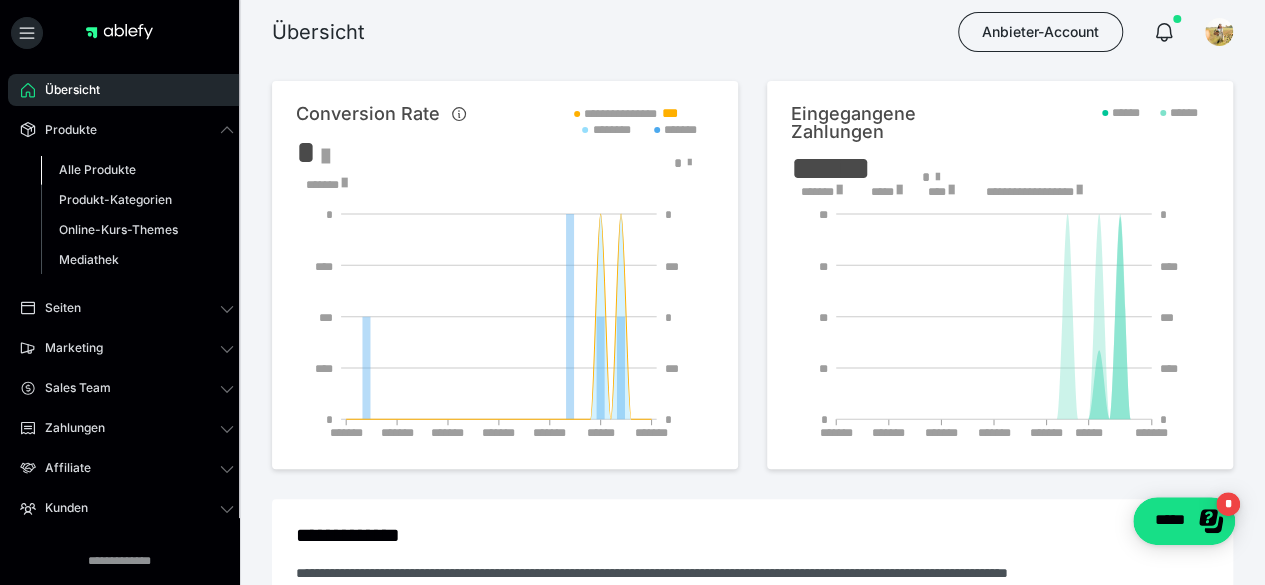 click on "Alle Produkte" at bounding box center (97, 169) 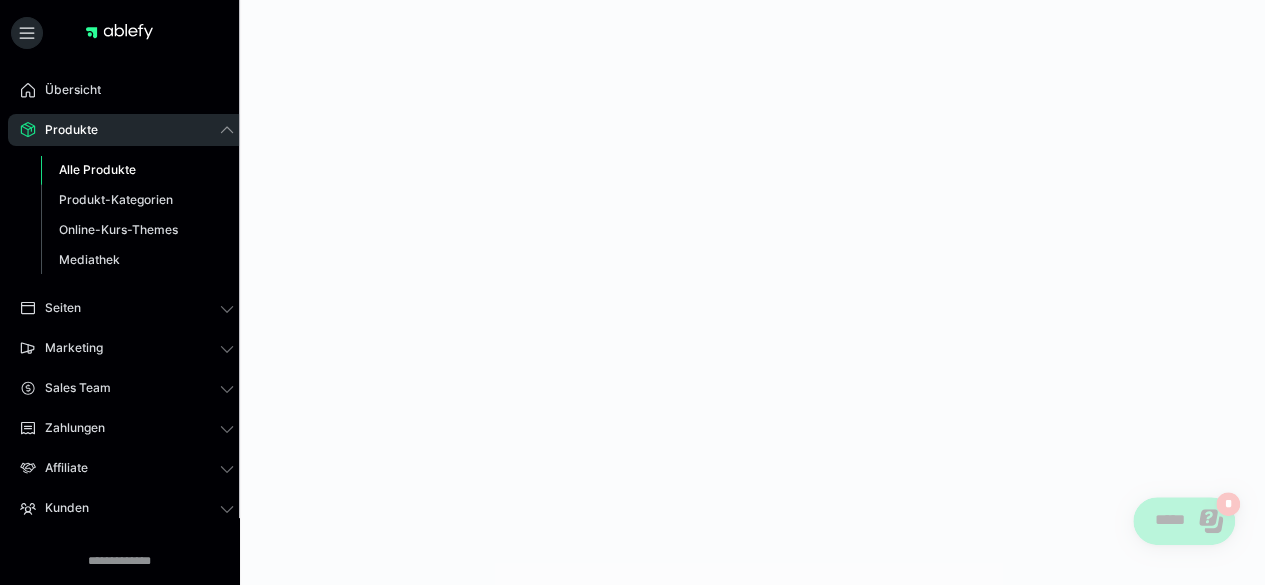 scroll, scrollTop: 0, scrollLeft: 0, axis: both 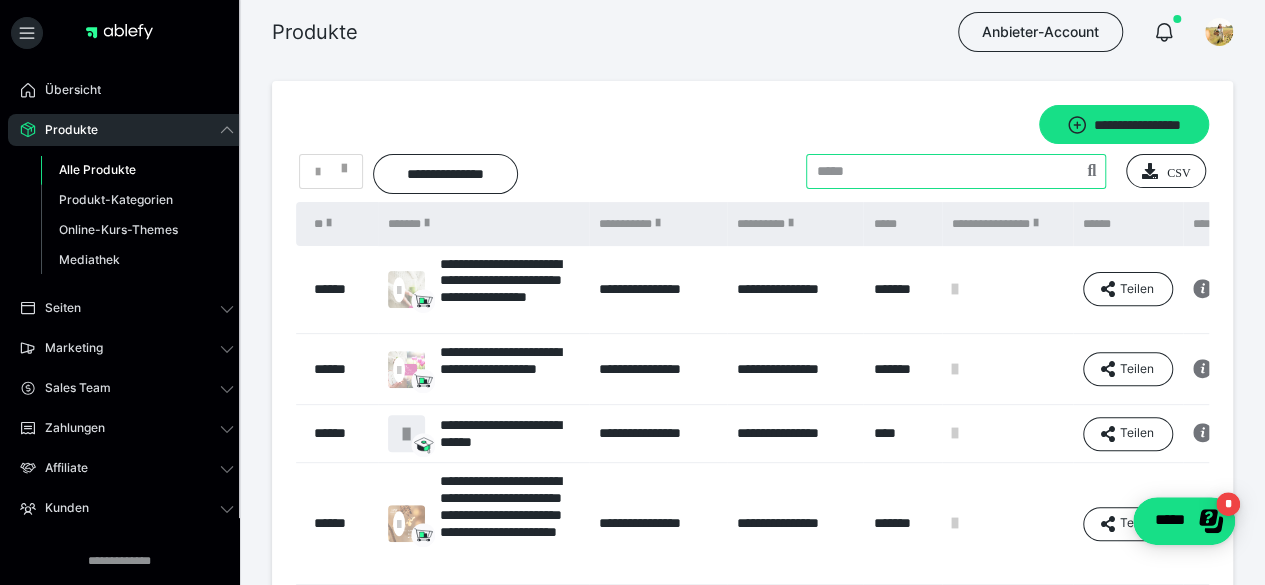 click at bounding box center [956, 171] 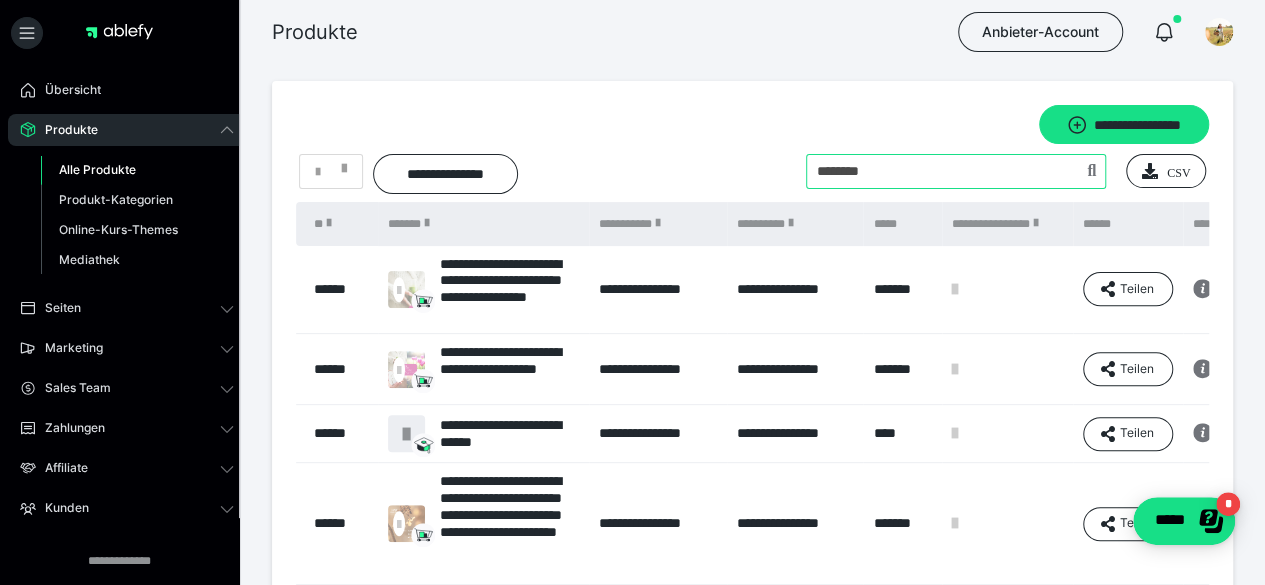 type on "********" 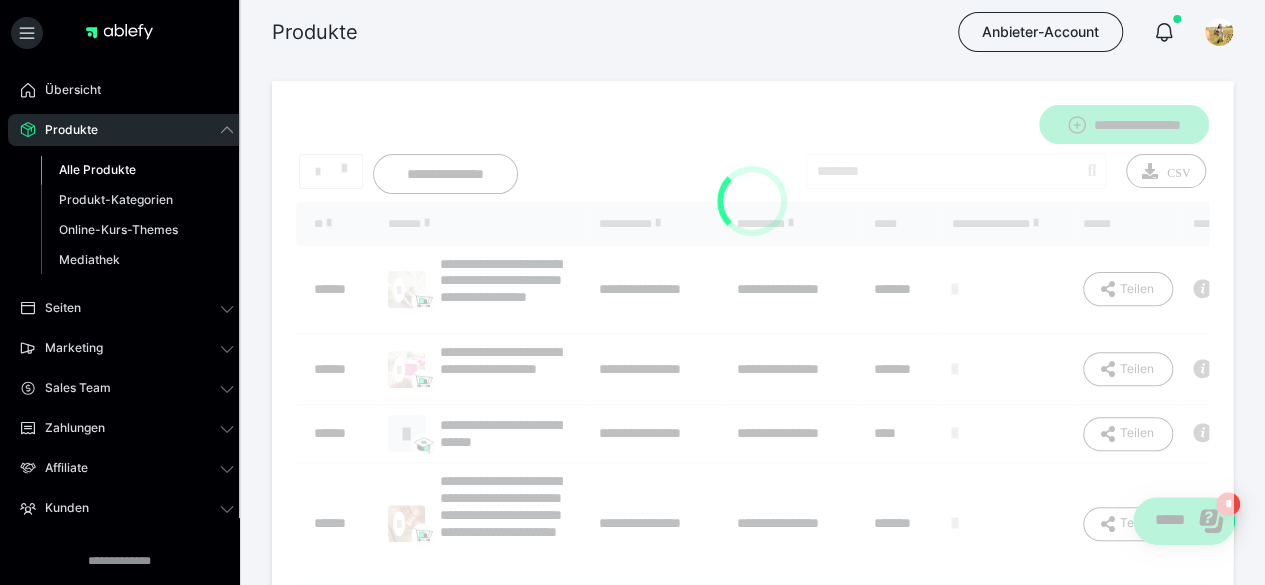 scroll, scrollTop: 119, scrollLeft: 0, axis: vertical 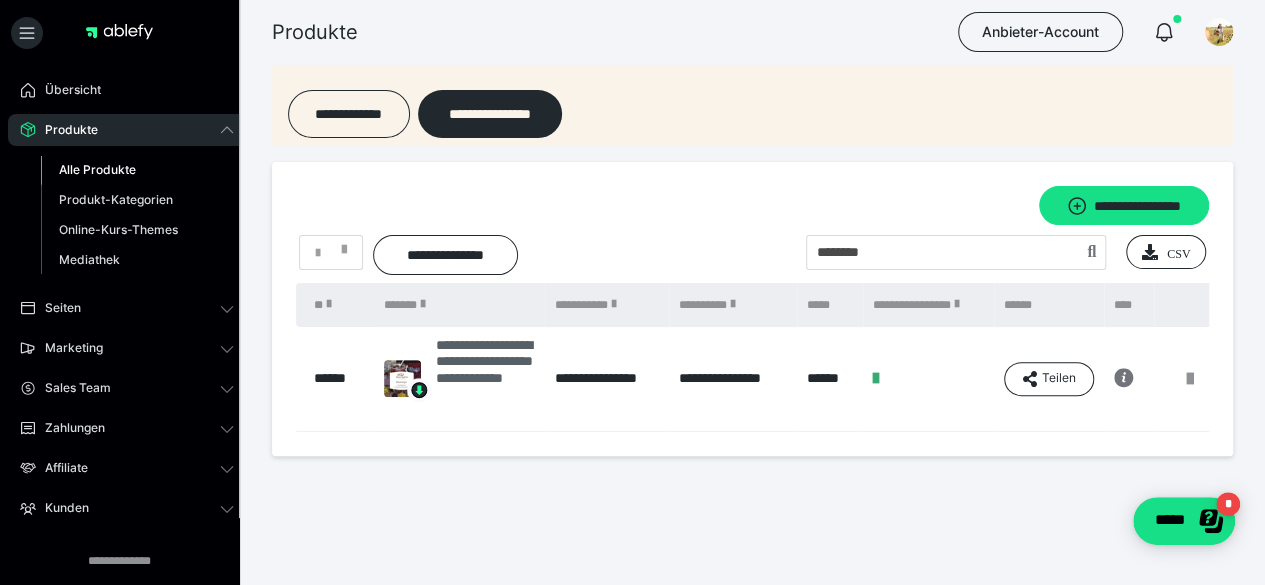 click on "**********" at bounding box center [485, 379] 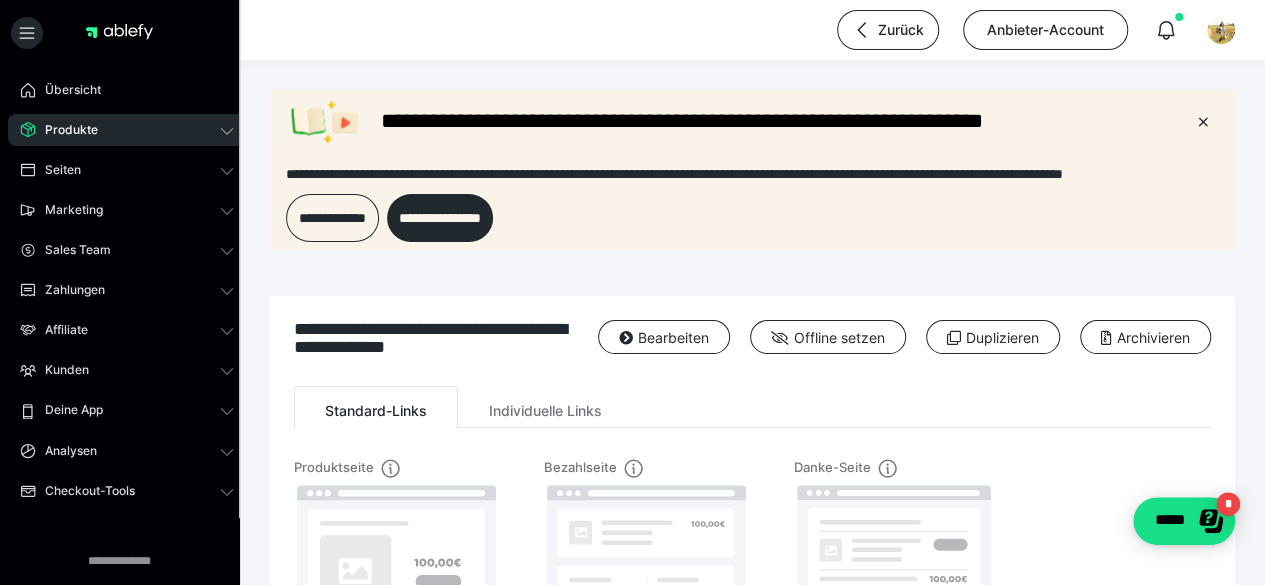scroll, scrollTop: 0, scrollLeft: 0, axis: both 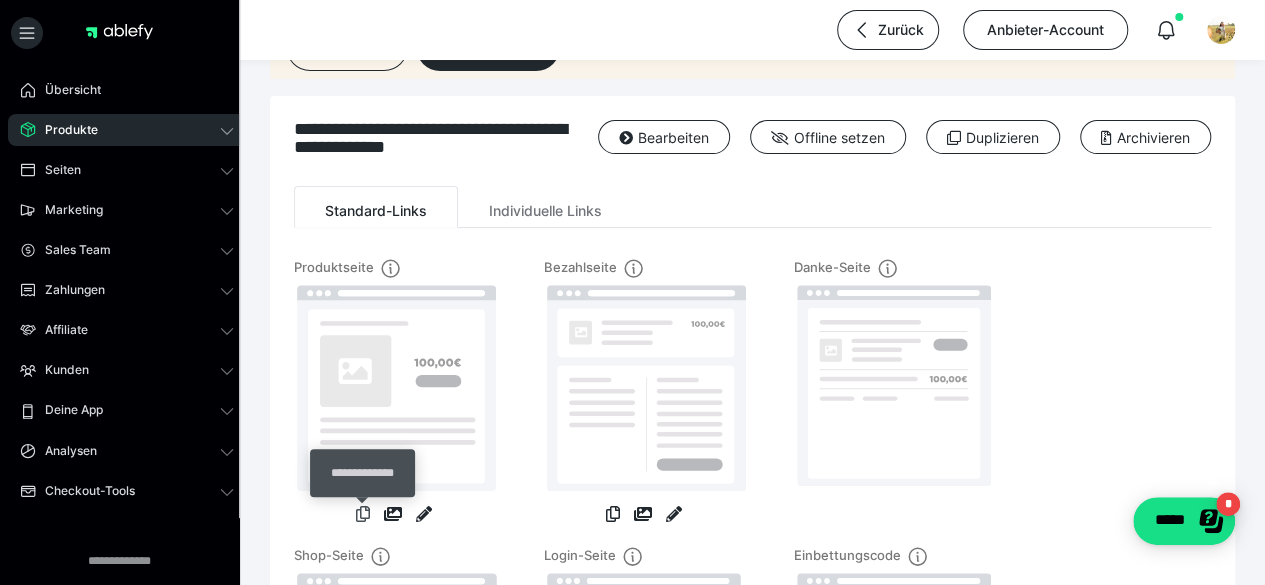 click at bounding box center [363, 514] 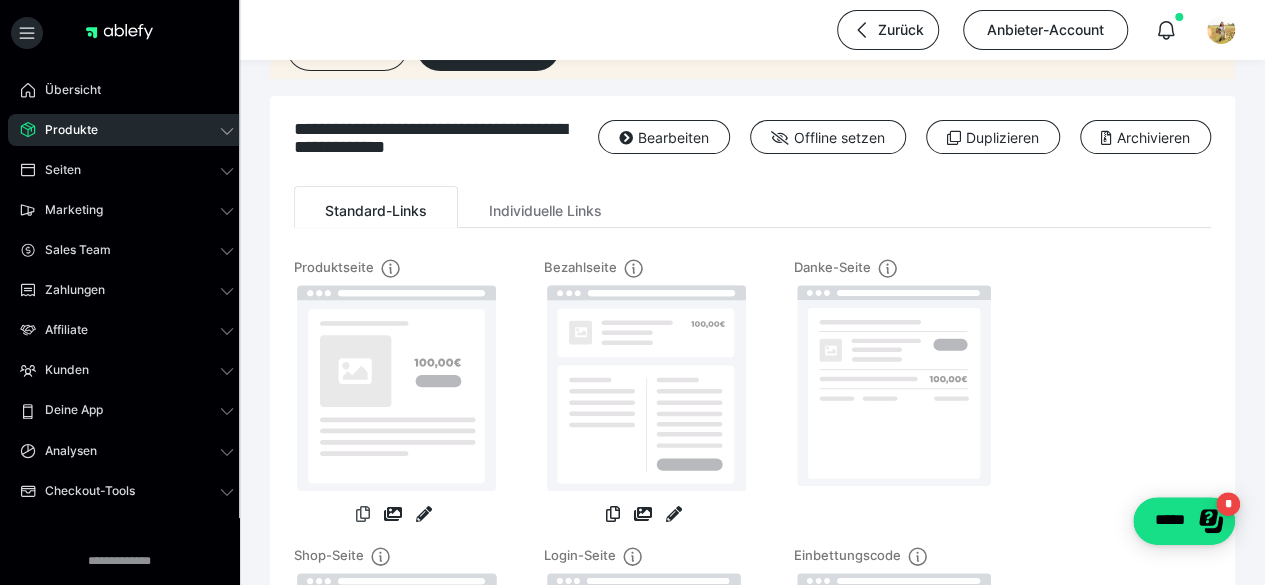 drag, startPoint x: 679, startPoint y: 11, endPoint x: 360, endPoint y: 516, distance: 597.3157 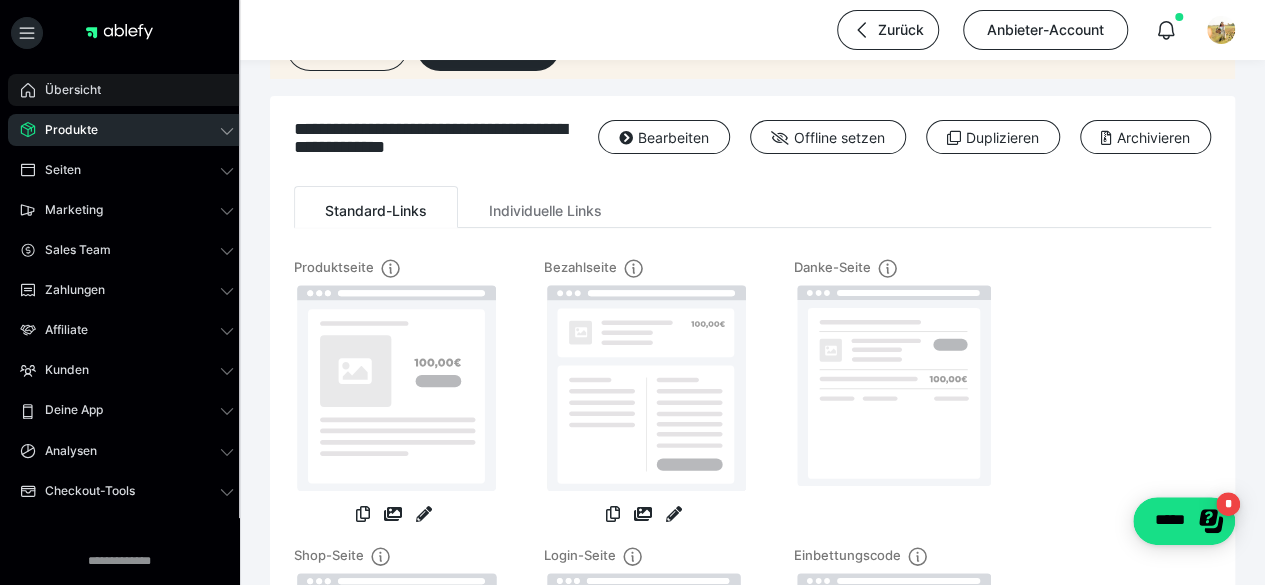 click on "Übersicht" at bounding box center (66, 90) 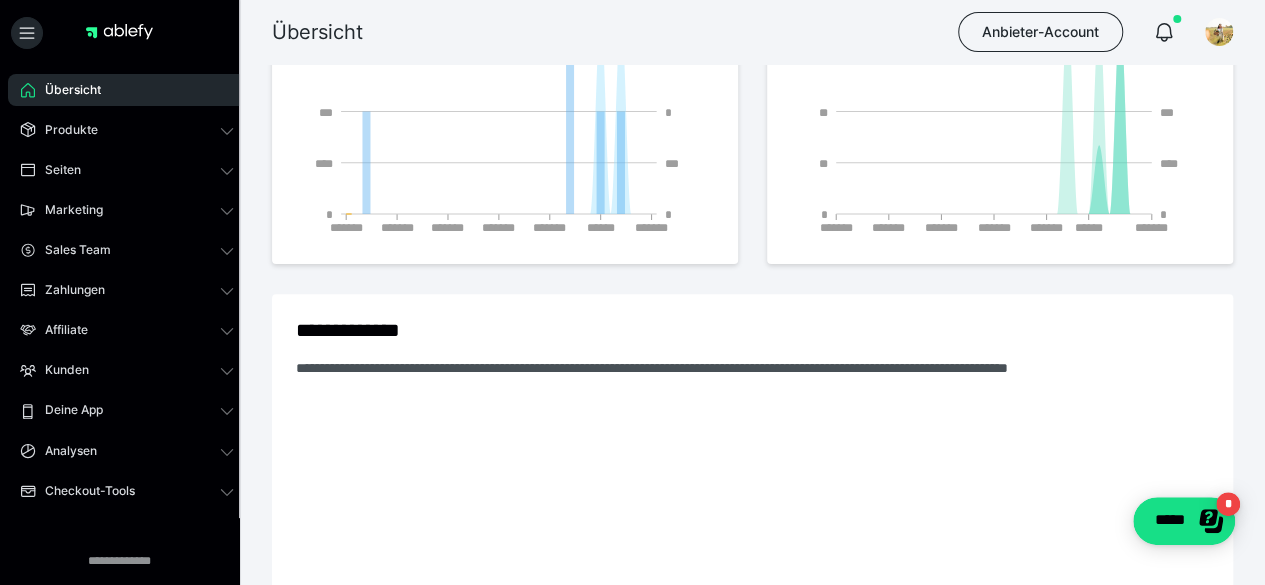 scroll, scrollTop: 0, scrollLeft: 0, axis: both 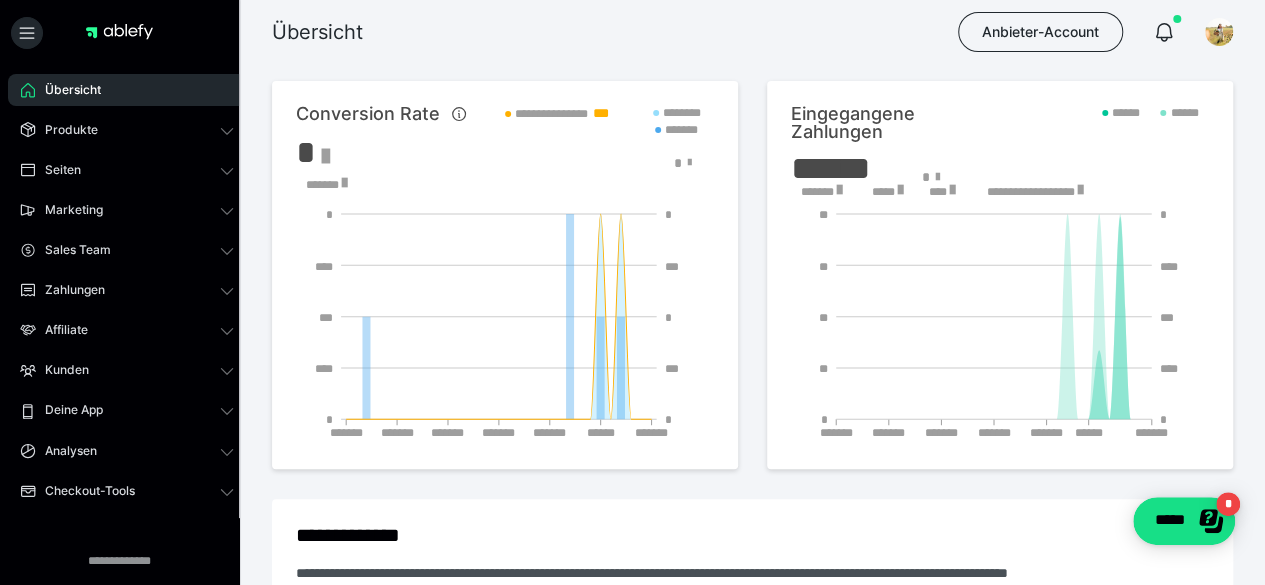 click on "Übersicht" at bounding box center (66, 90) 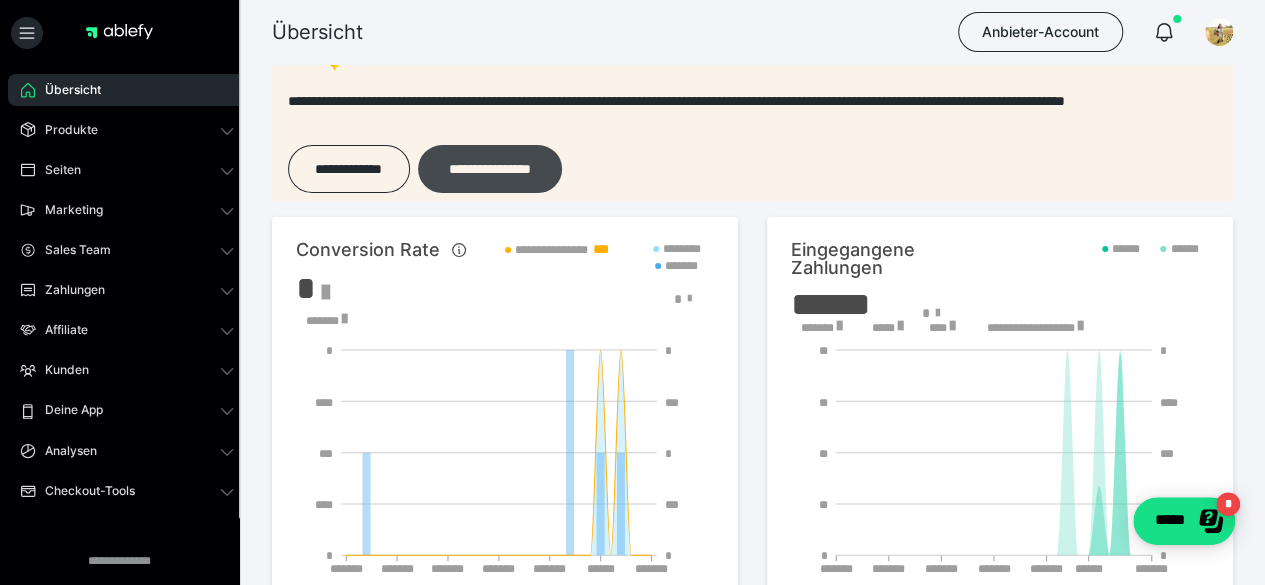 scroll, scrollTop: 0, scrollLeft: 0, axis: both 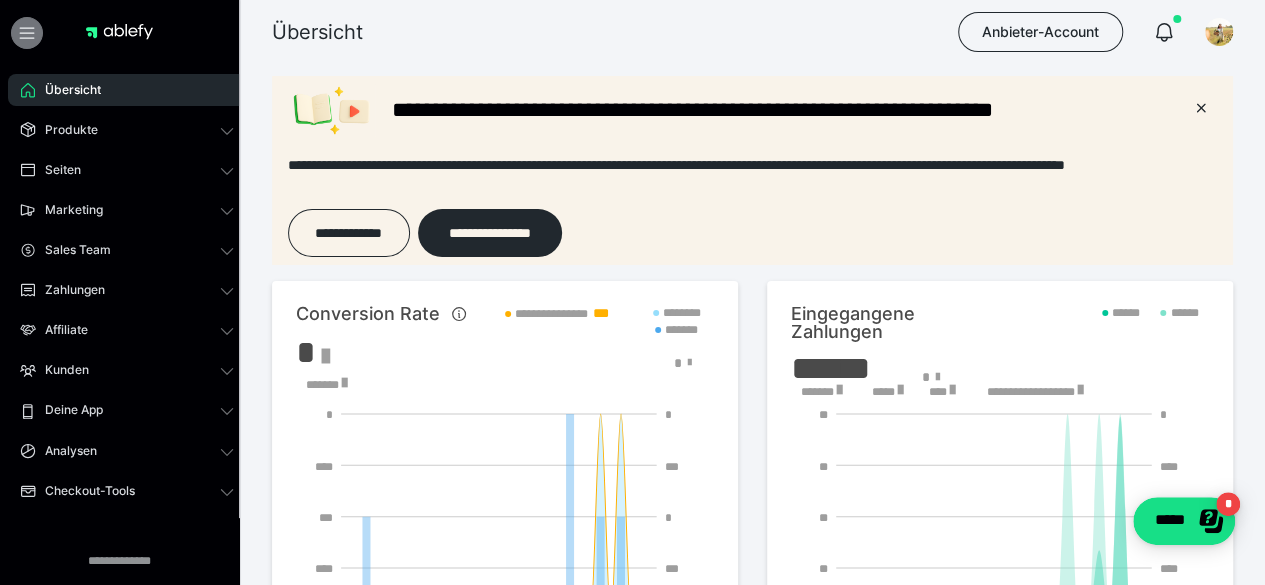 click 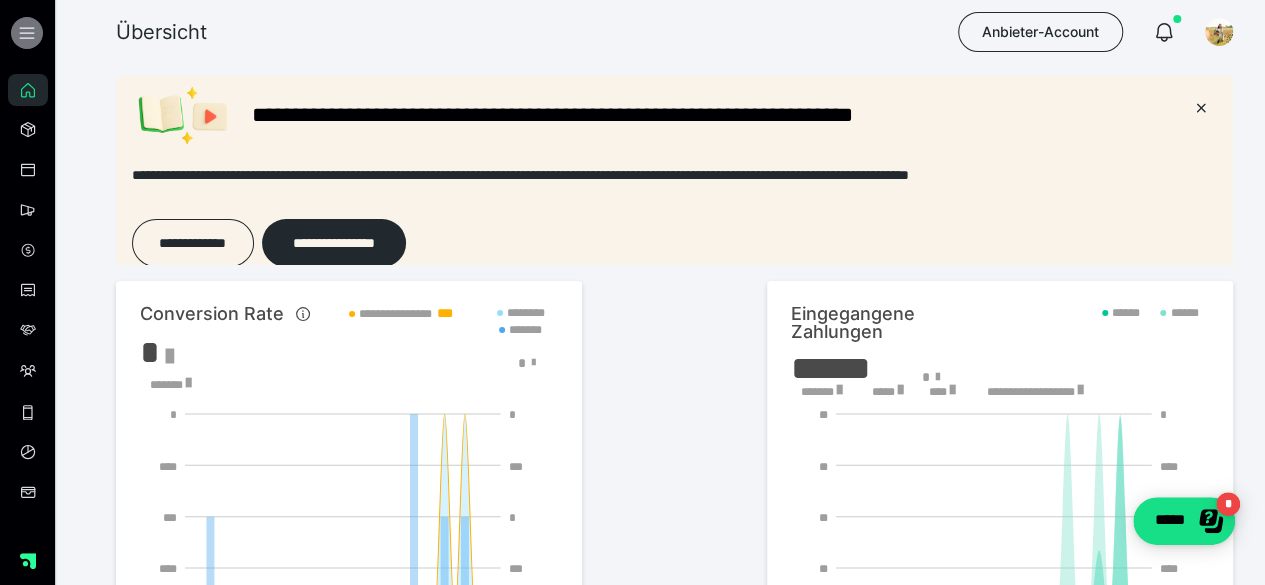 click 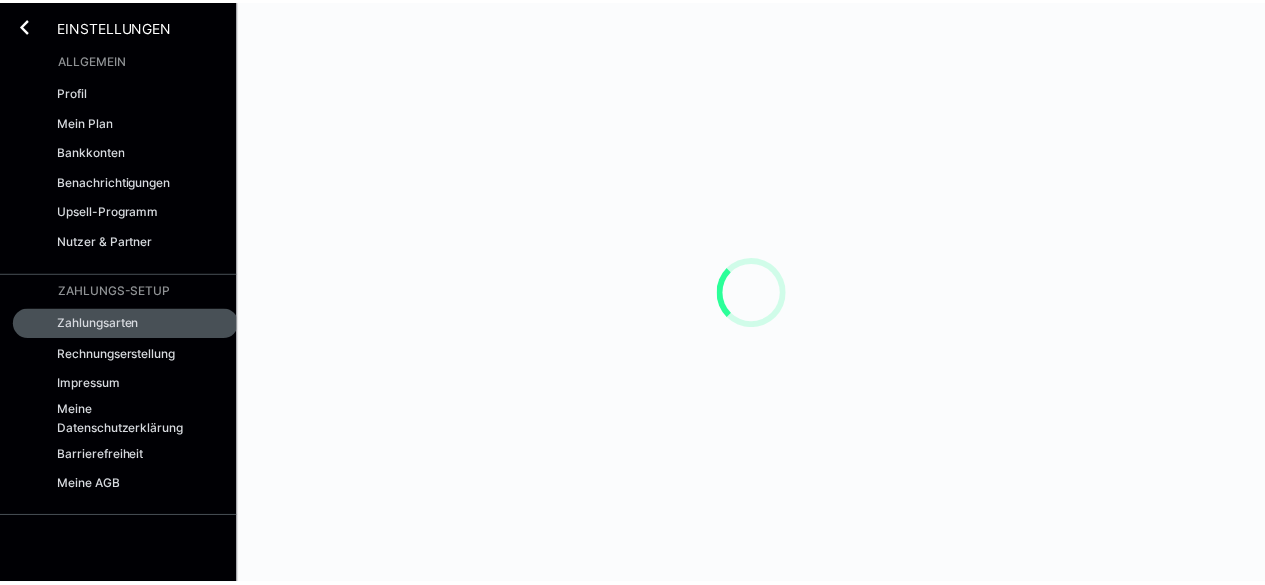 scroll, scrollTop: 0, scrollLeft: 0, axis: both 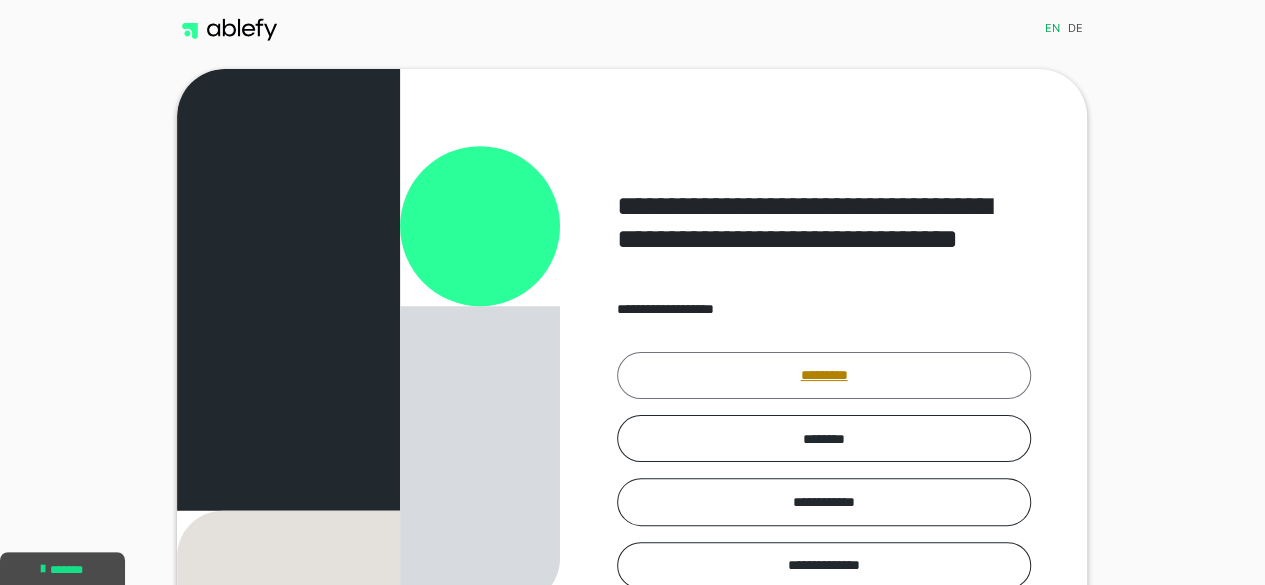 click on "*********" at bounding box center [824, 375] 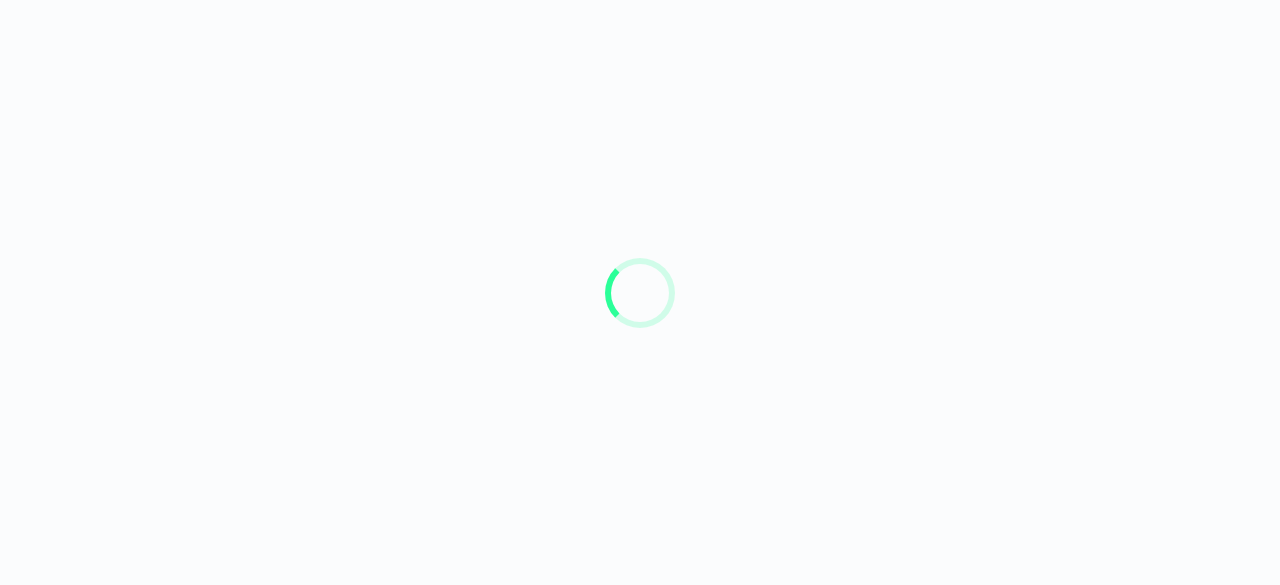 scroll, scrollTop: 0, scrollLeft: 0, axis: both 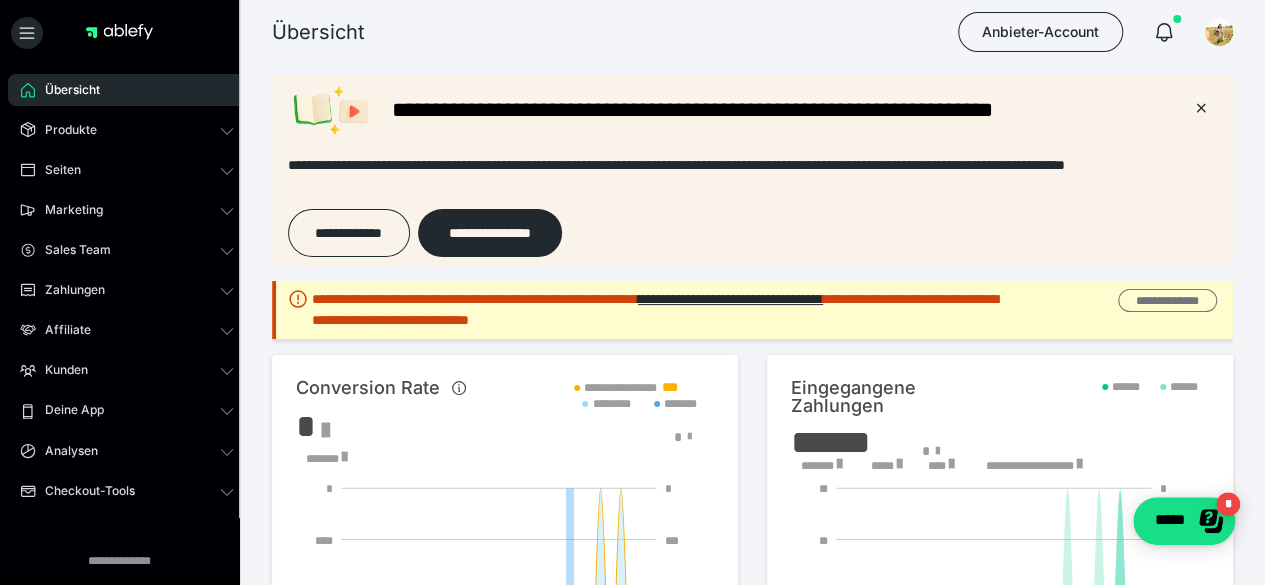 click on "**********" at bounding box center [1167, 300] 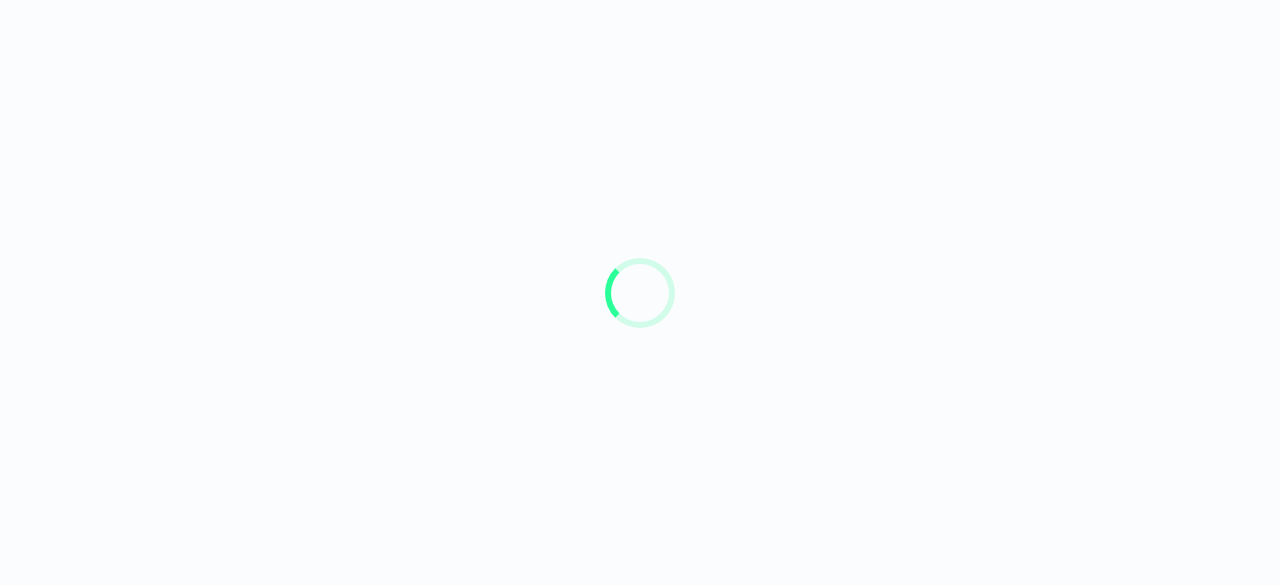 scroll, scrollTop: 0, scrollLeft: 0, axis: both 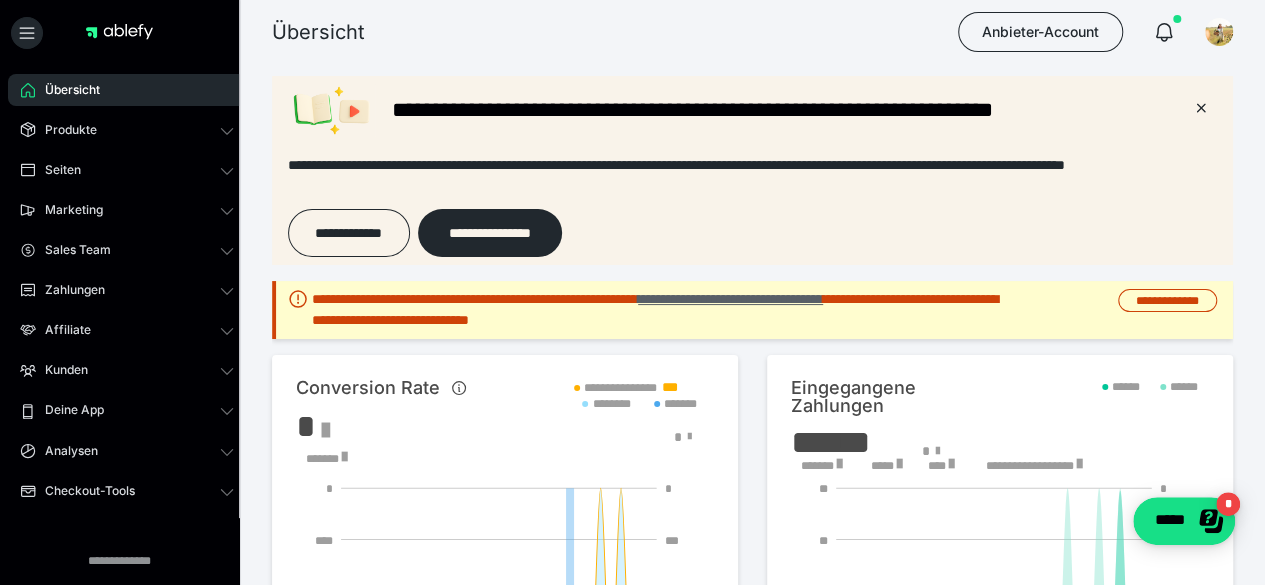 click on "**********" at bounding box center [730, 299] 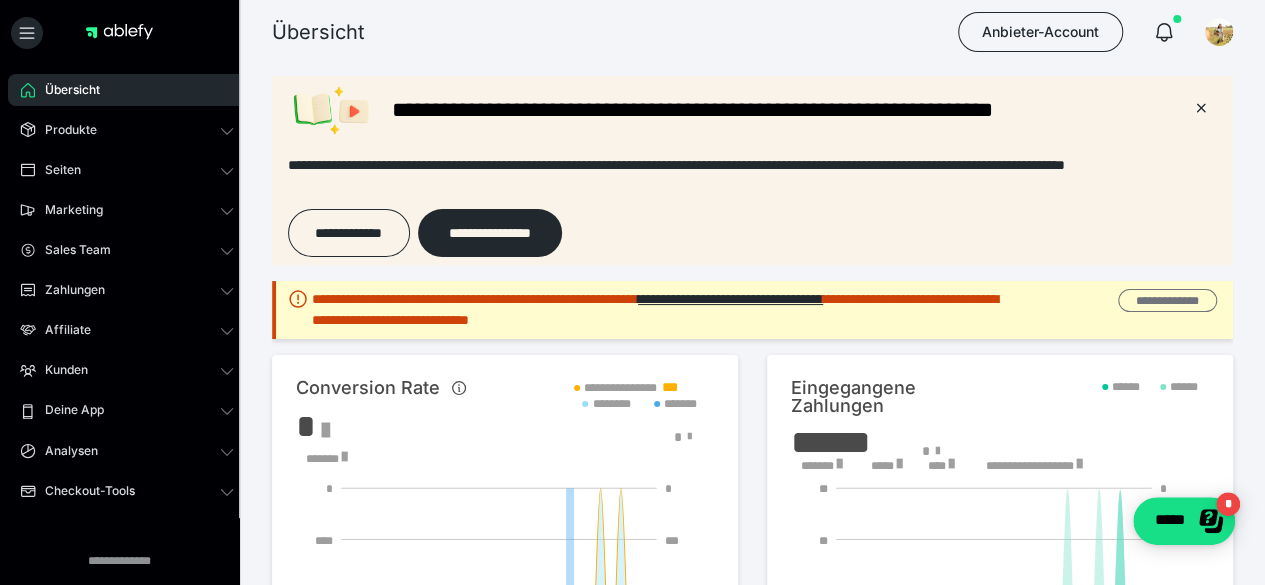 click on "**********" at bounding box center [1167, 300] 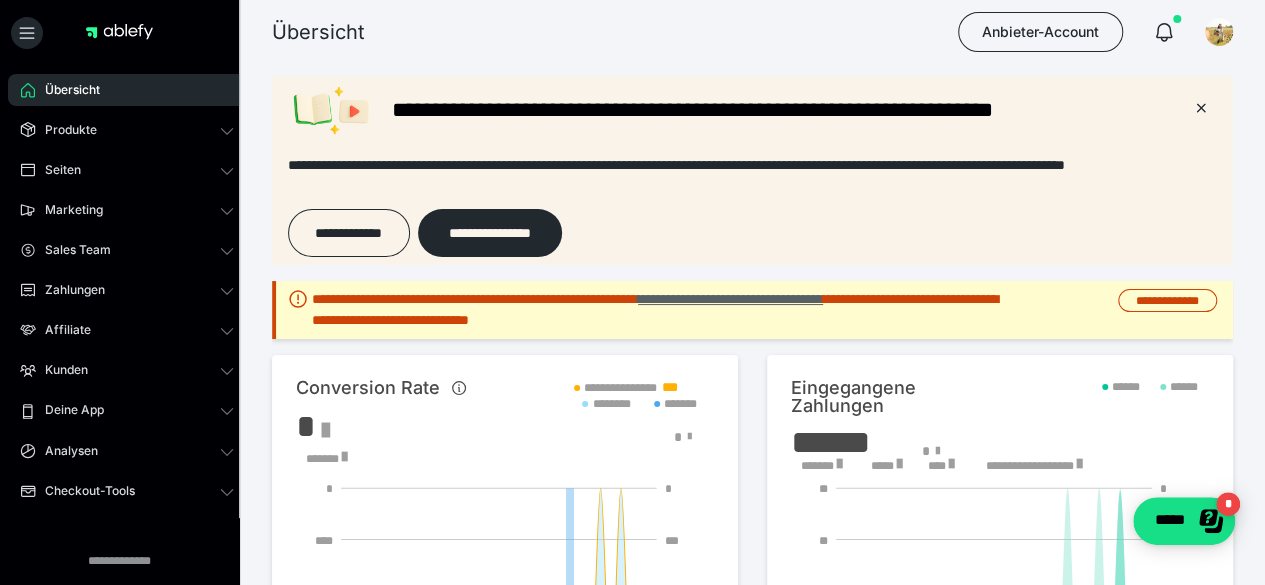 click on "**********" at bounding box center [730, 299] 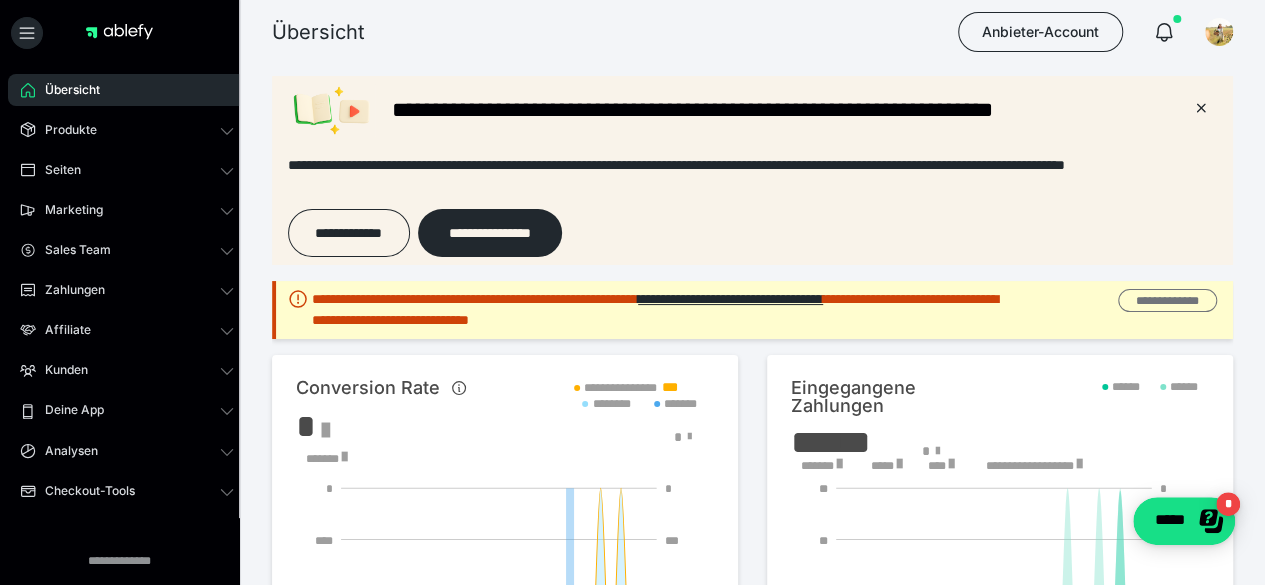 click on "**********" at bounding box center (1167, 300) 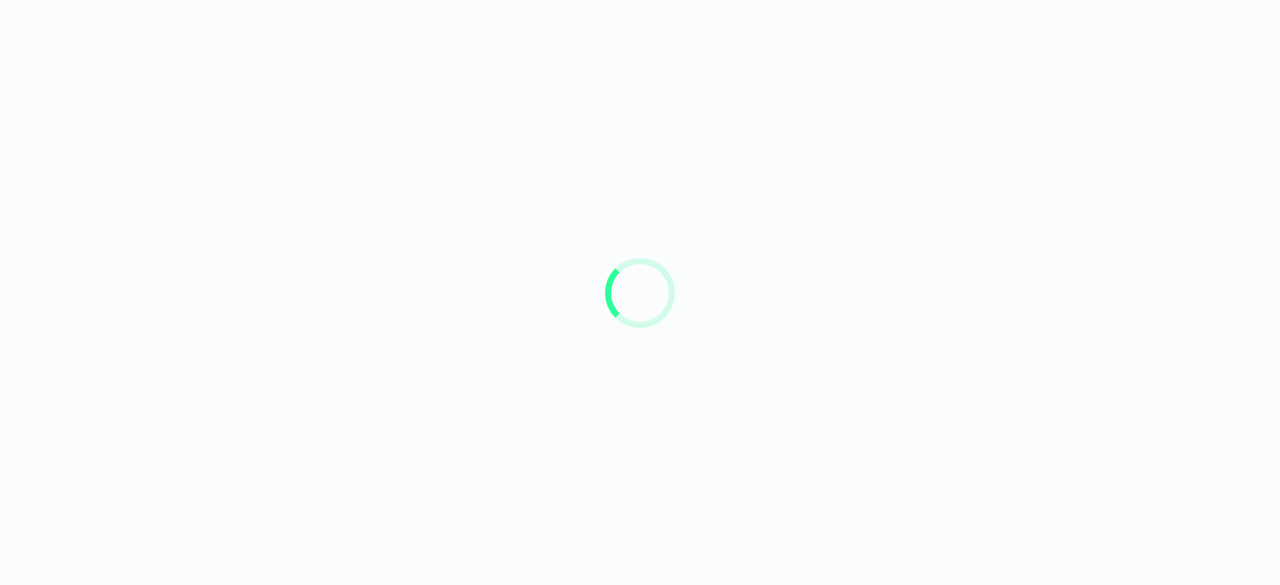 scroll, scrollTop: 0, scrollLeft: 0, axis: both 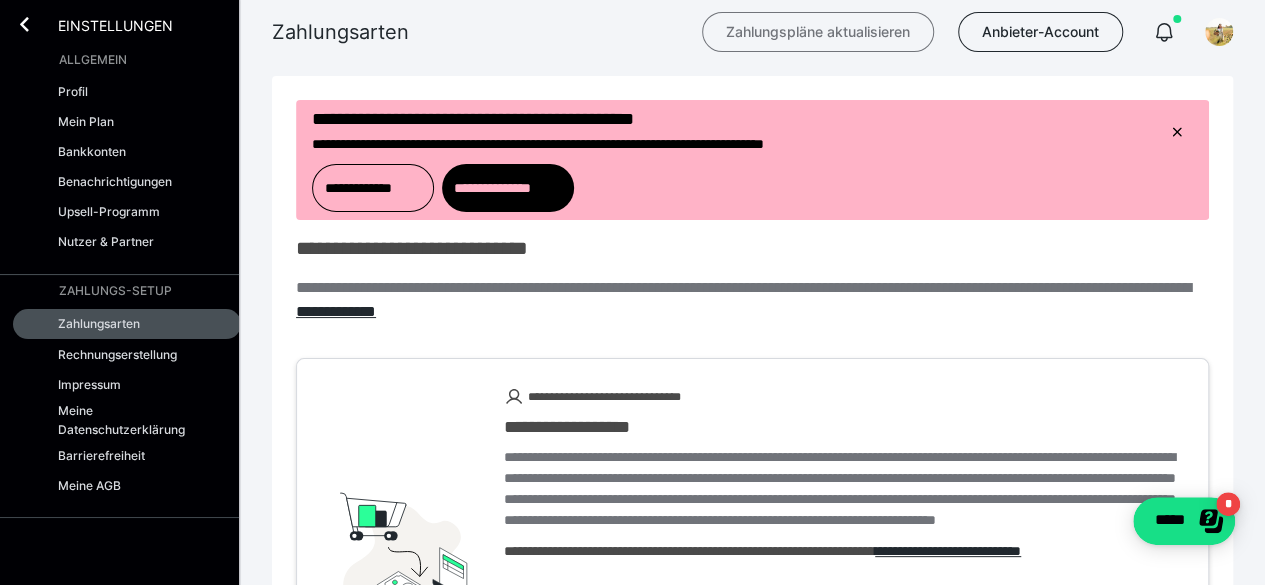 click on "Zahlungspläne aktualisieren" at bounding box center [818, 32] 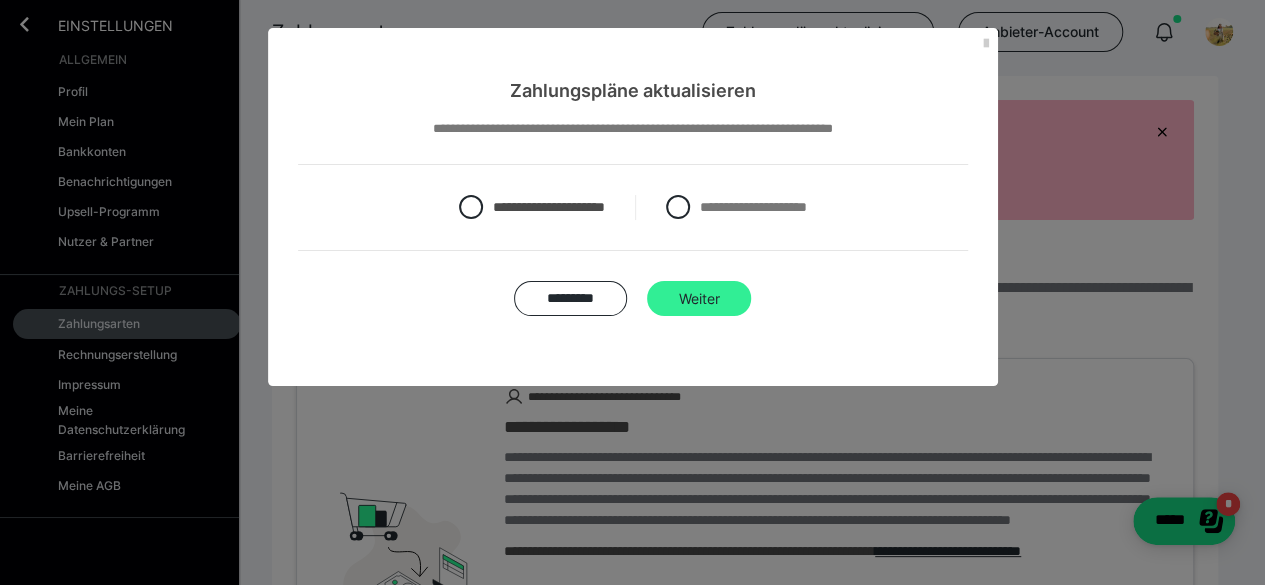 click on "Weiter" at bounding box center [699, 299] 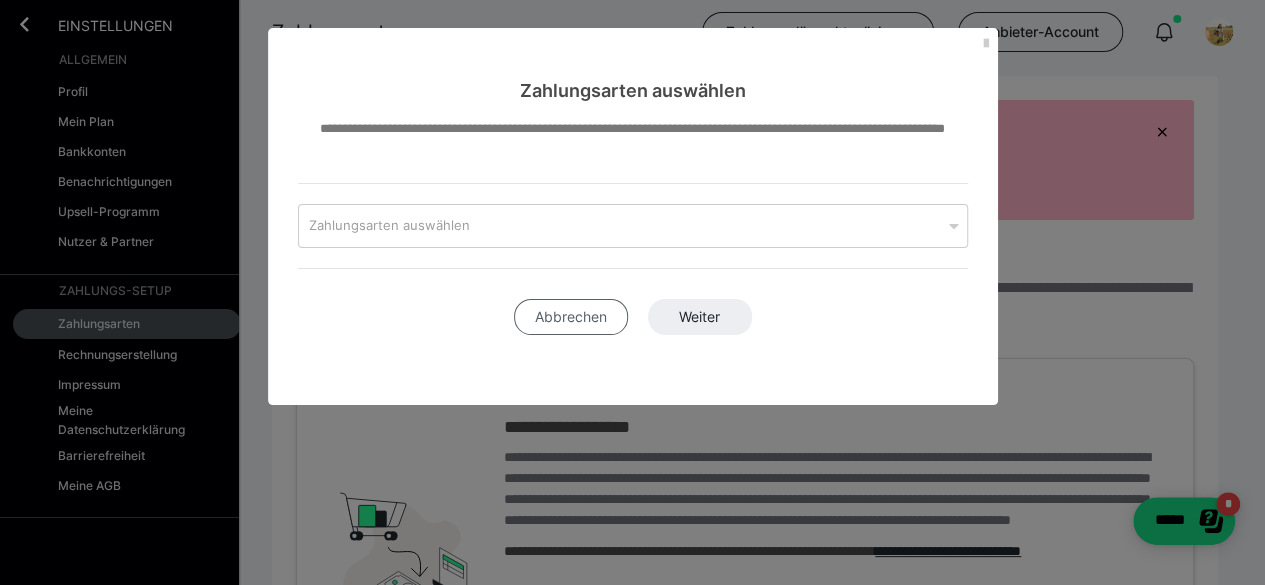 click on "Abbrechen" at bounding box center (571, 317) 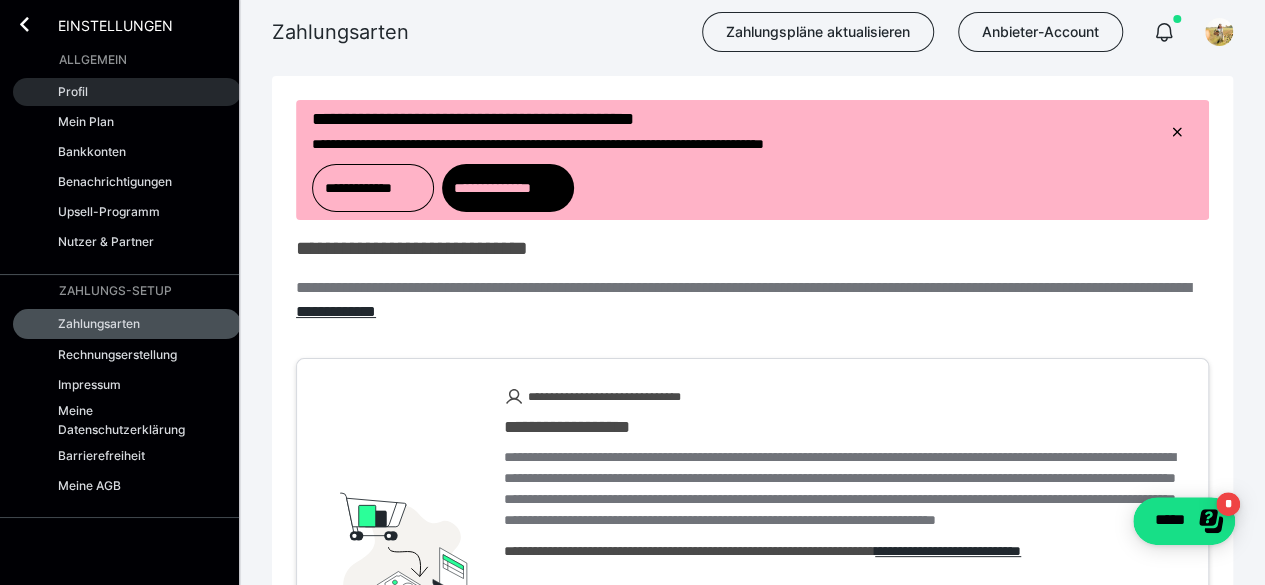 click on "Profil" at bounding box center (73, 91) 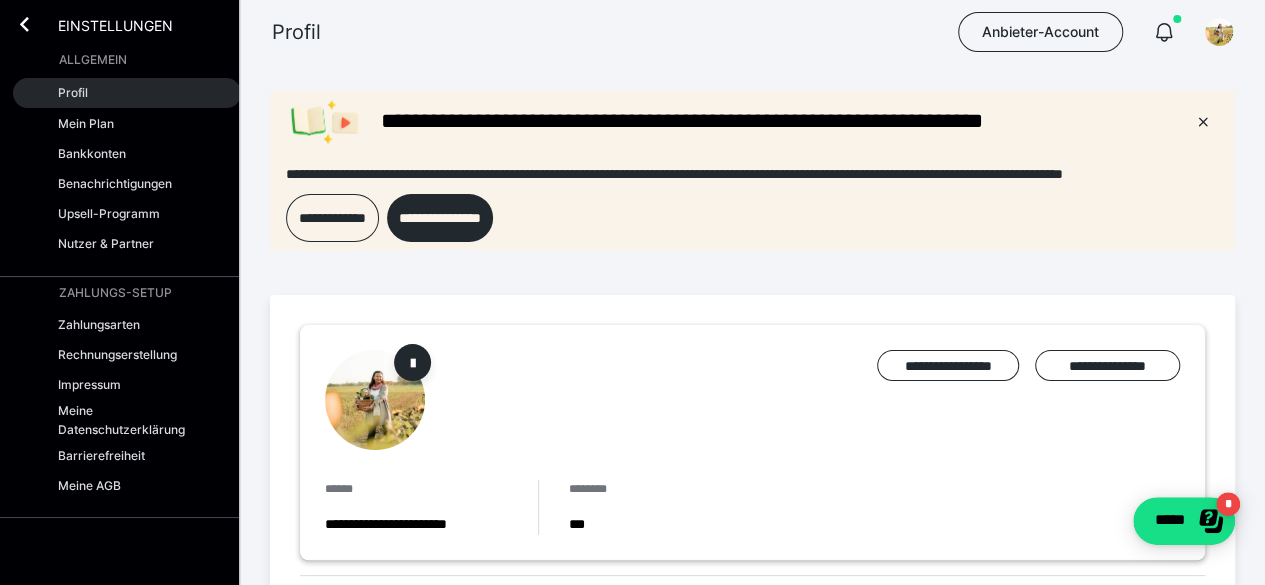 scroll, scrollTop: 0, scrollLeft: 0, axis: both 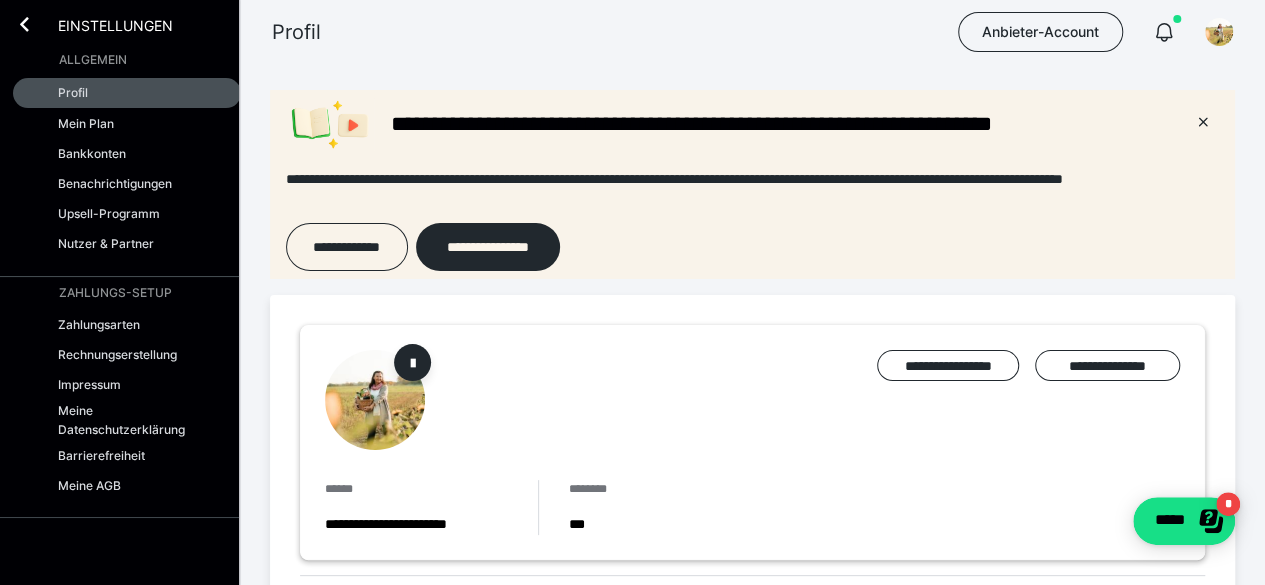 click on "Allgemein" at bounding box center (93, 60) 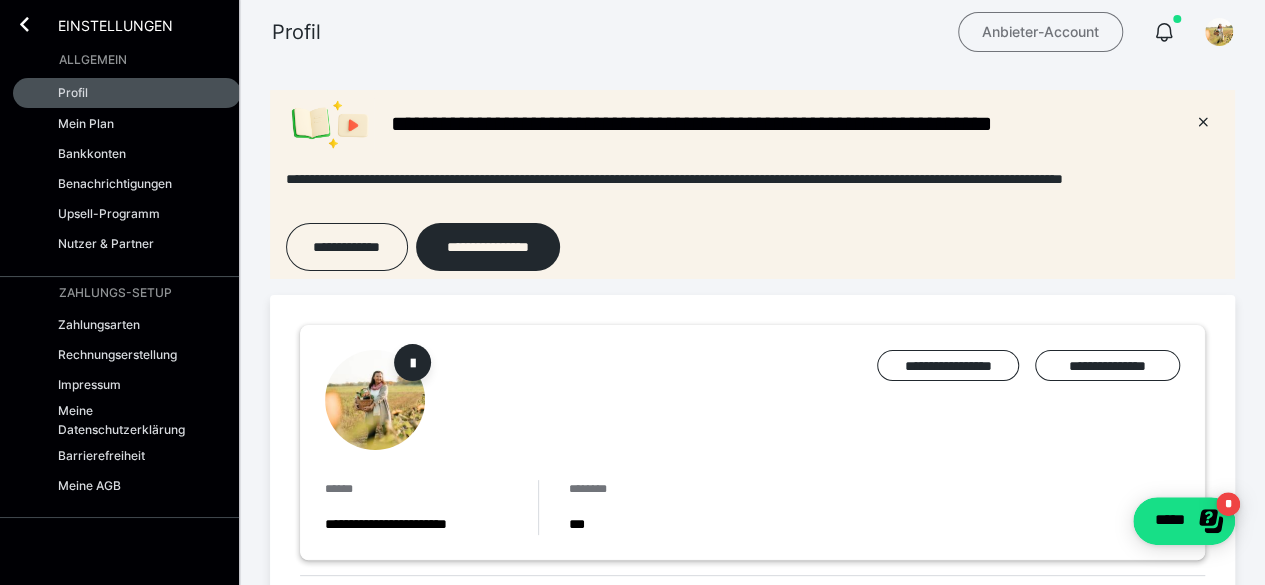 click on "Anbieter-Account" at bounding box center [1040, 32] 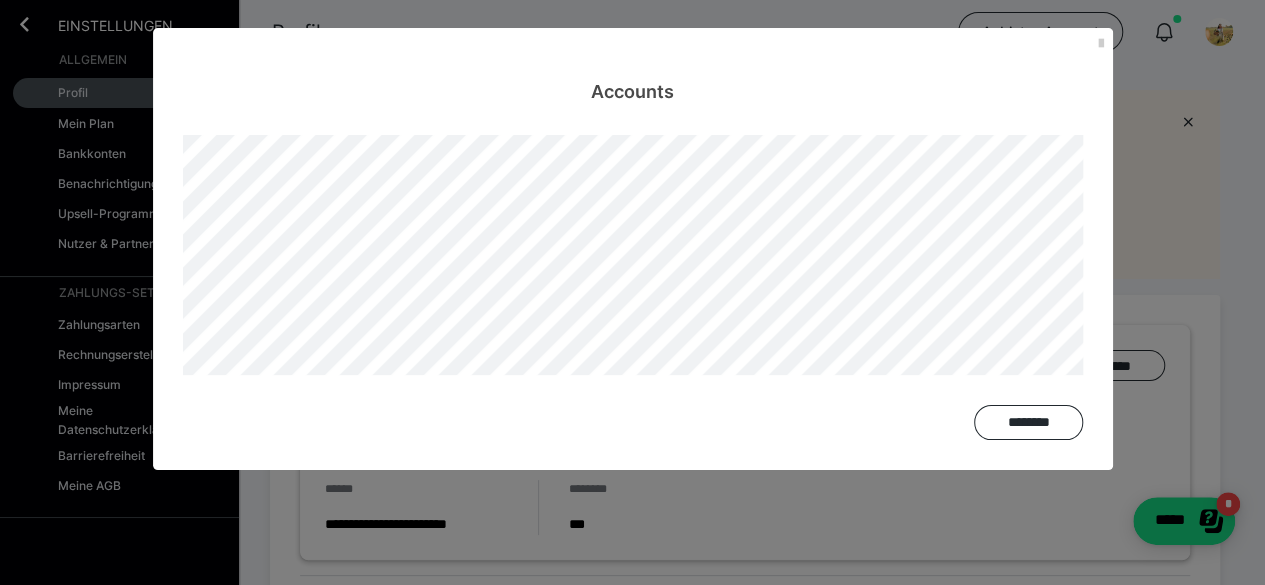 click on "Accounts ********" at bounding box center [632, 292] 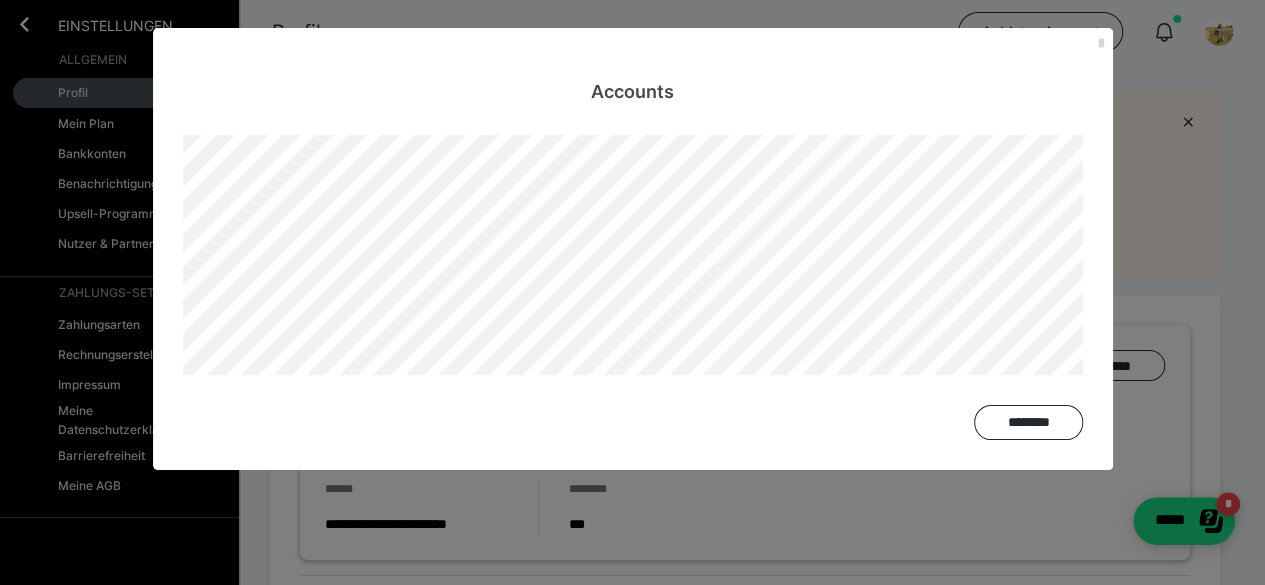 click at bounding box center [1101, 44] 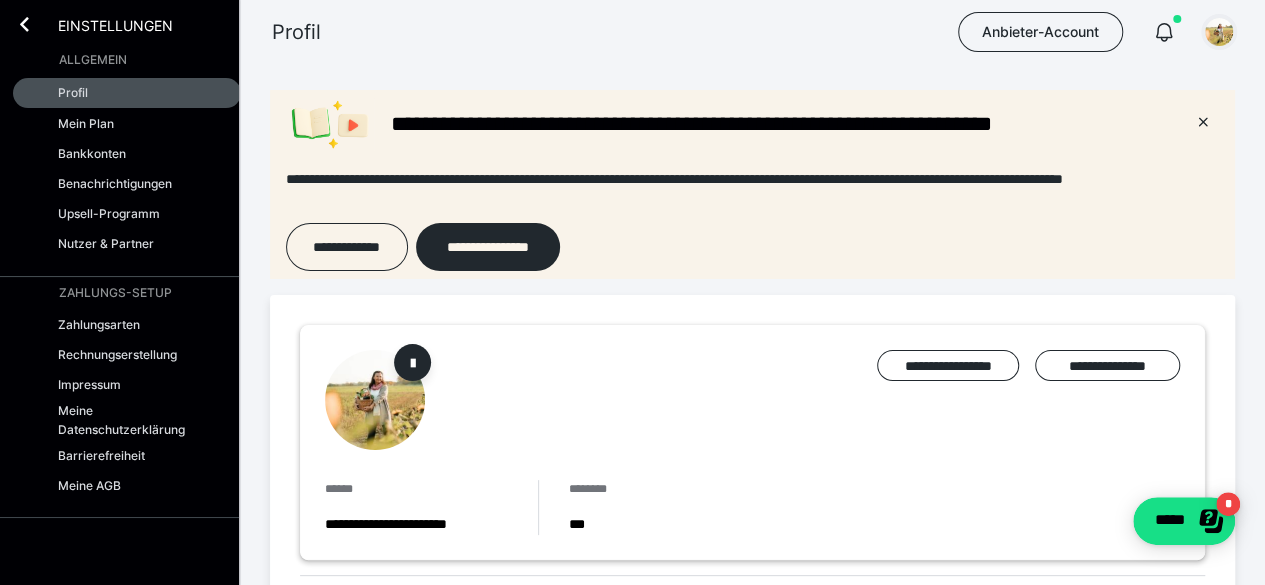 click at bounding box center [1219, 32] 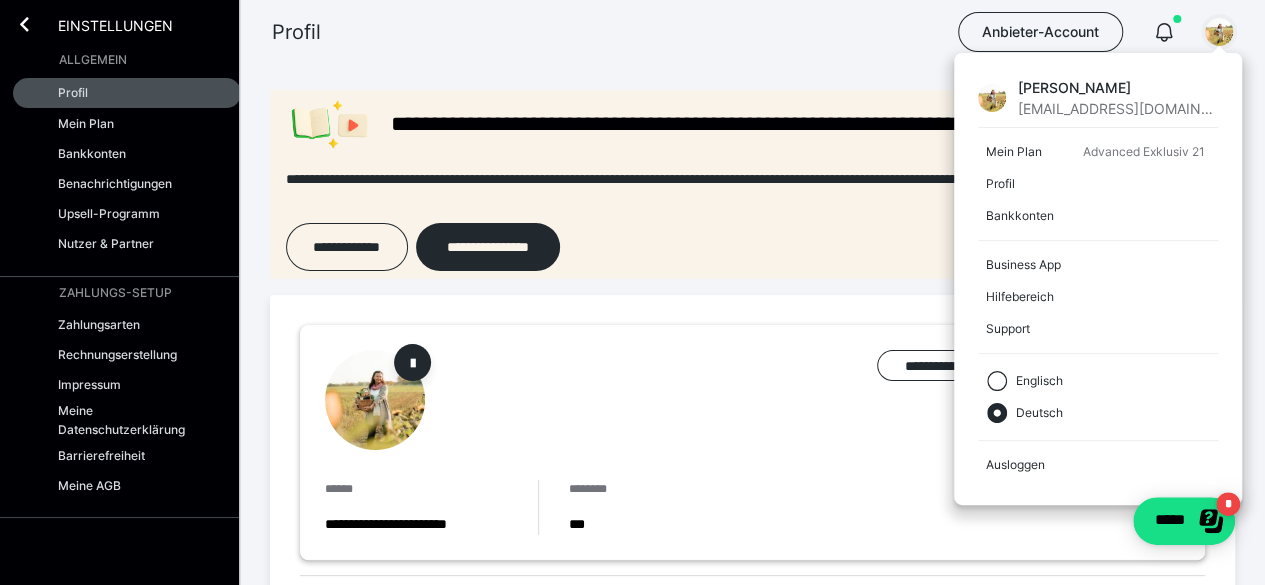 click on "Einstellungen" at bounding box center (101, 24) 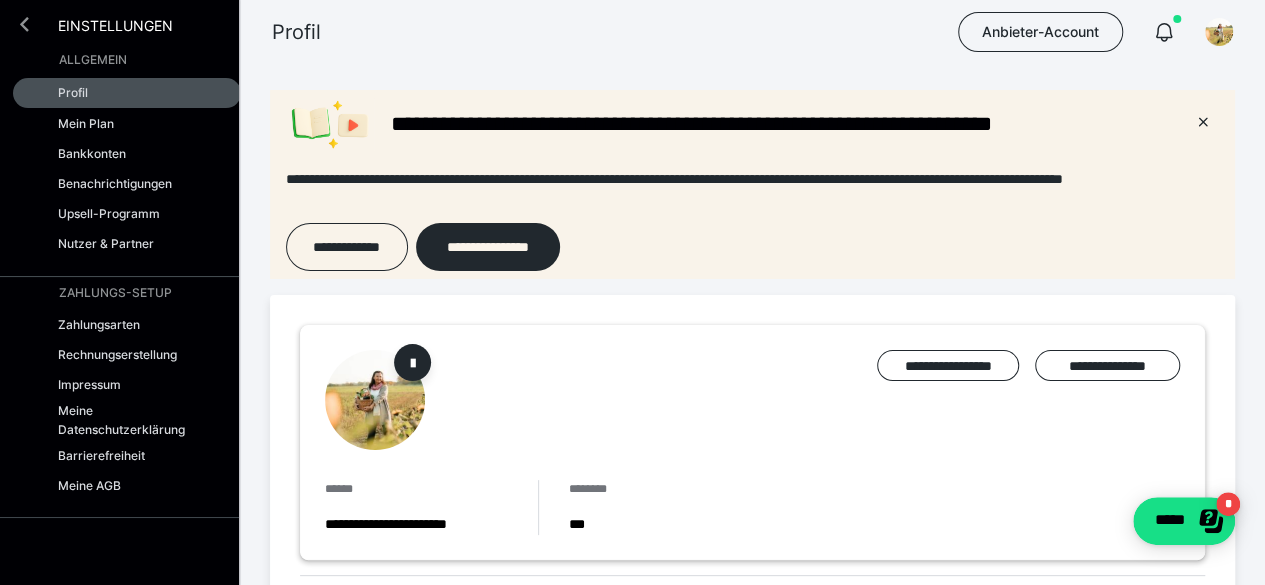 click at bounding box center (24, 24) 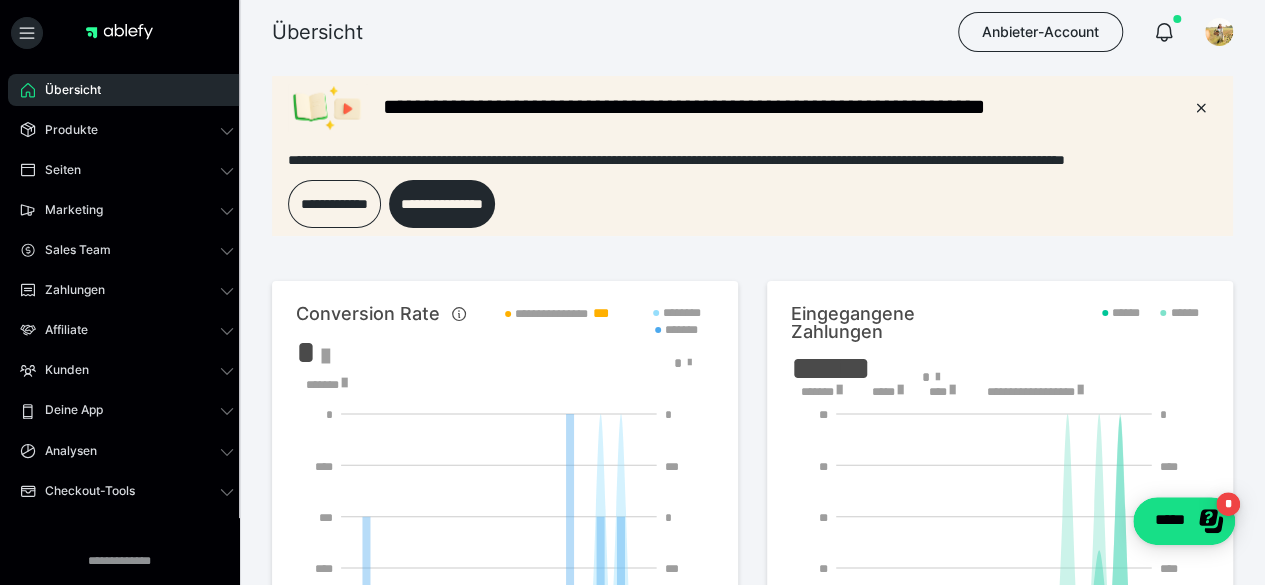 scroll, scrollTop: 0, scrollLeft: 0, axis: both 